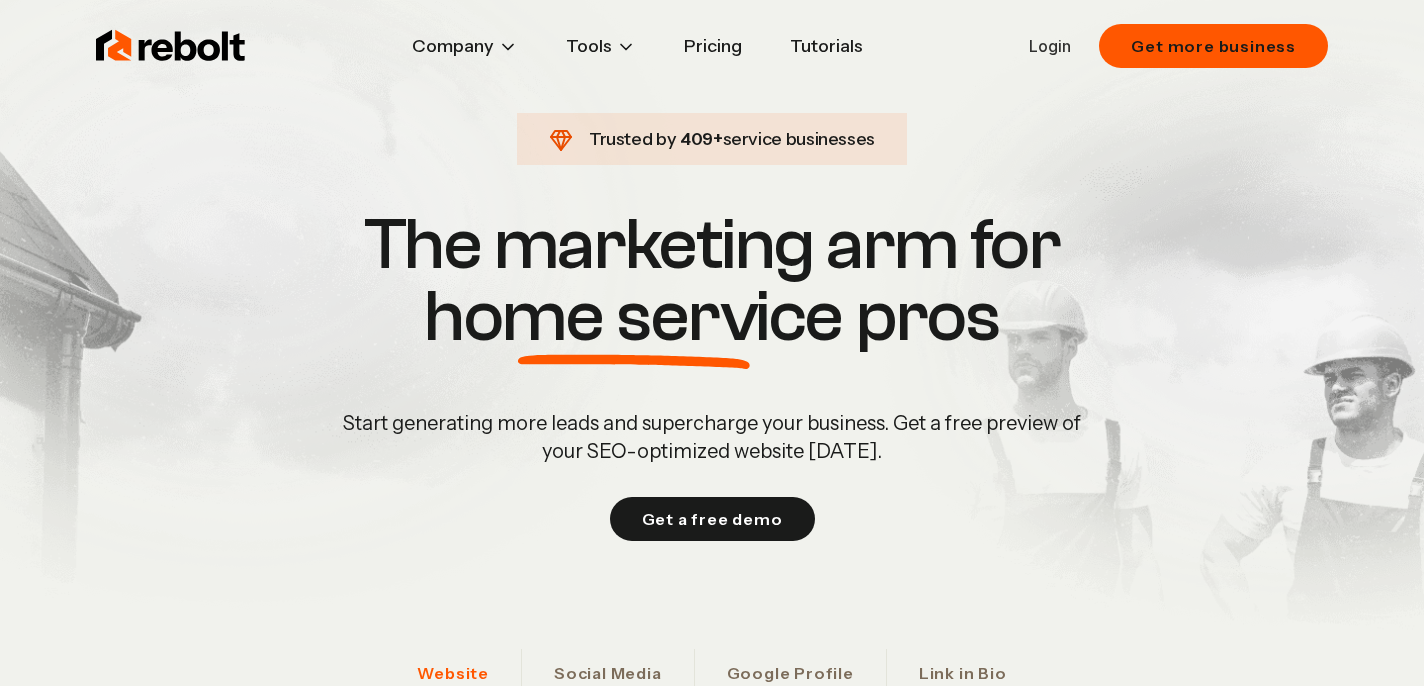 scroll, scrollTop: 0, scrollLeft: 0, axis: both 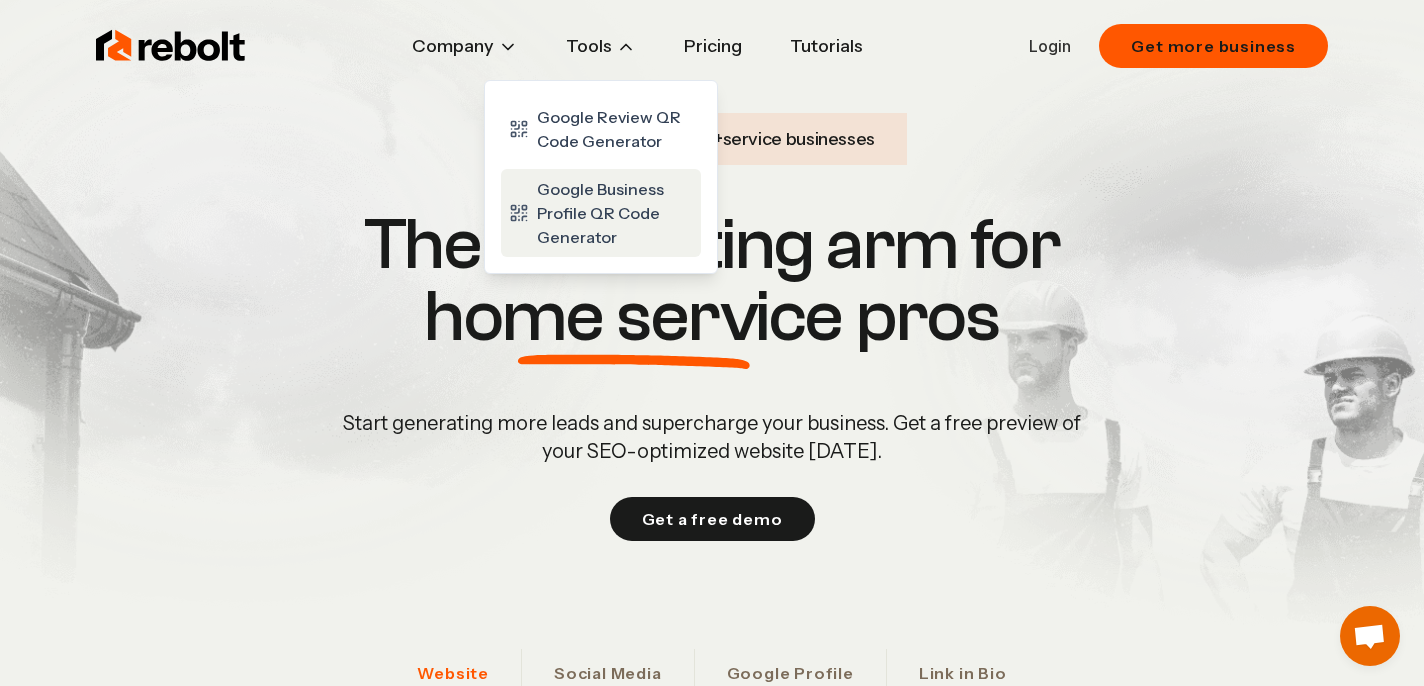 click on "Google Business Profile QR Code Generator" at bounding box center [615, 213] 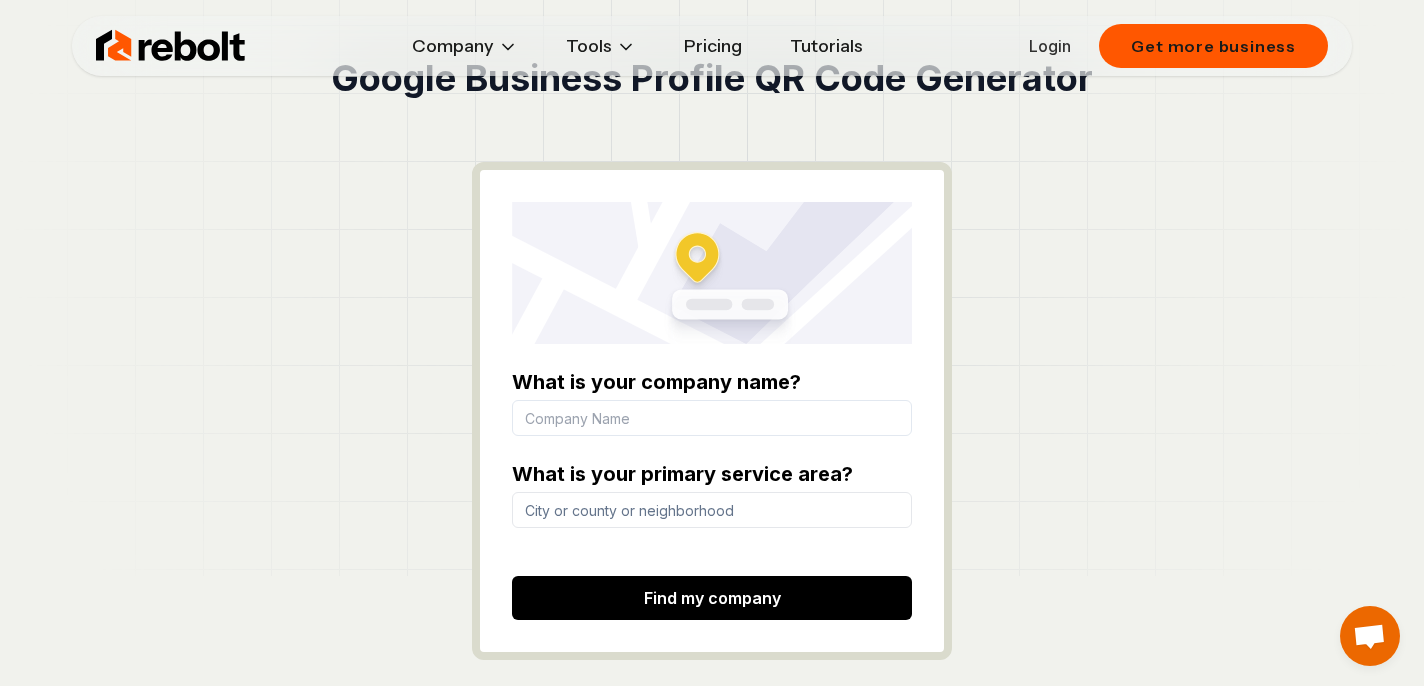 scroll, scrollTop: 112, scrollLeft: 0, axis: vertical 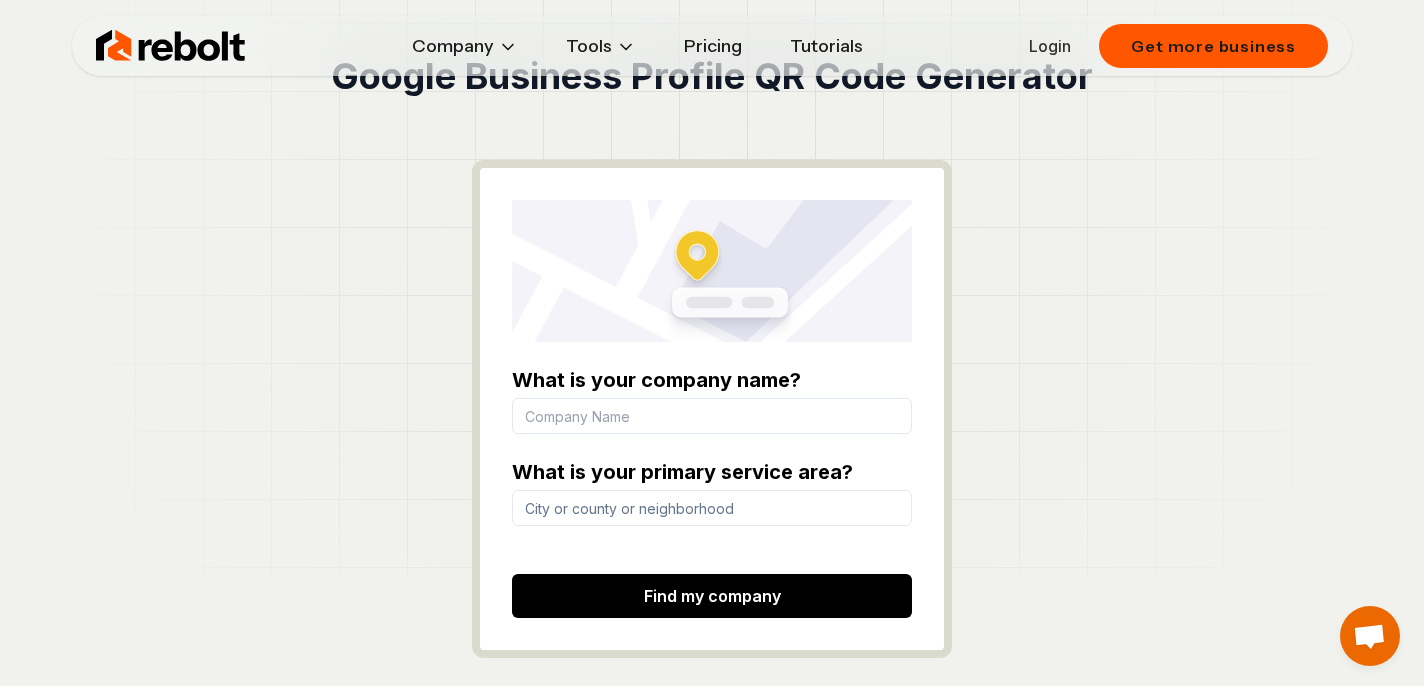 click on "What is your company name?" at bounding box center (712, 416) 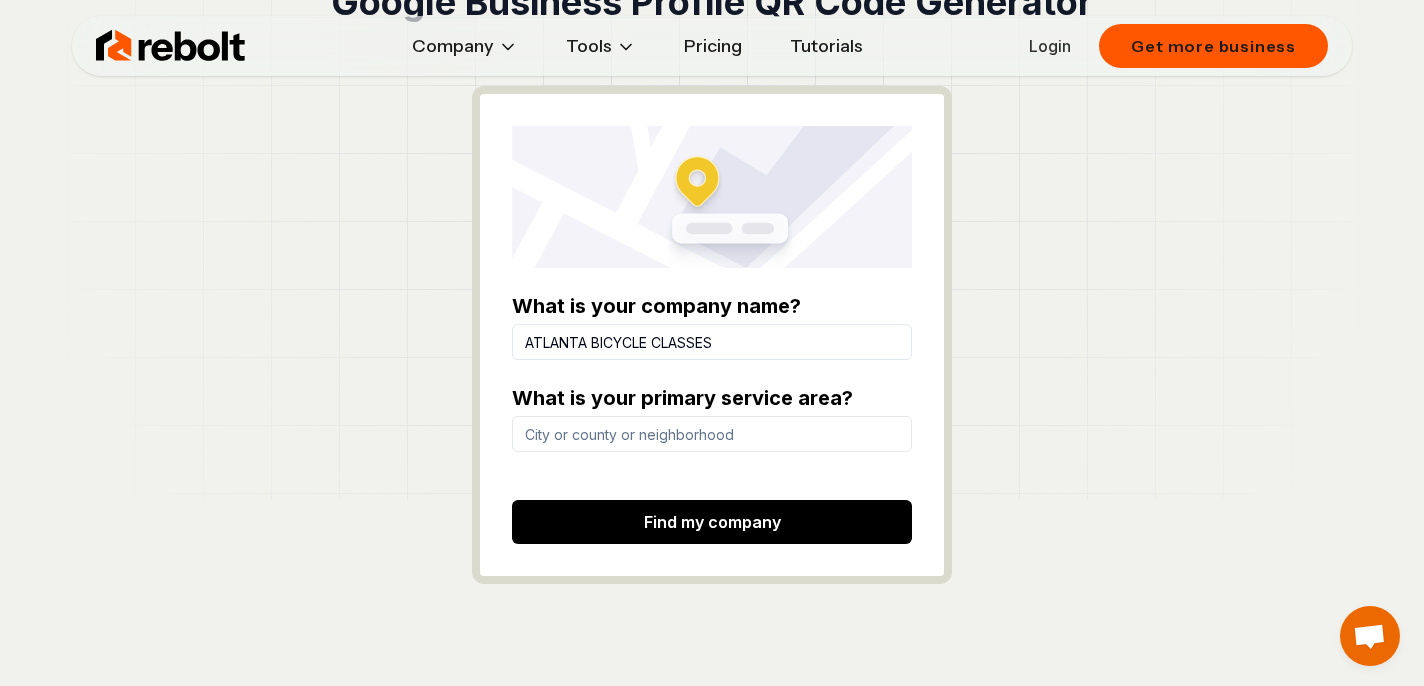 scroll, scrollTop: 197, scrollLeft: 0, axis: vertical 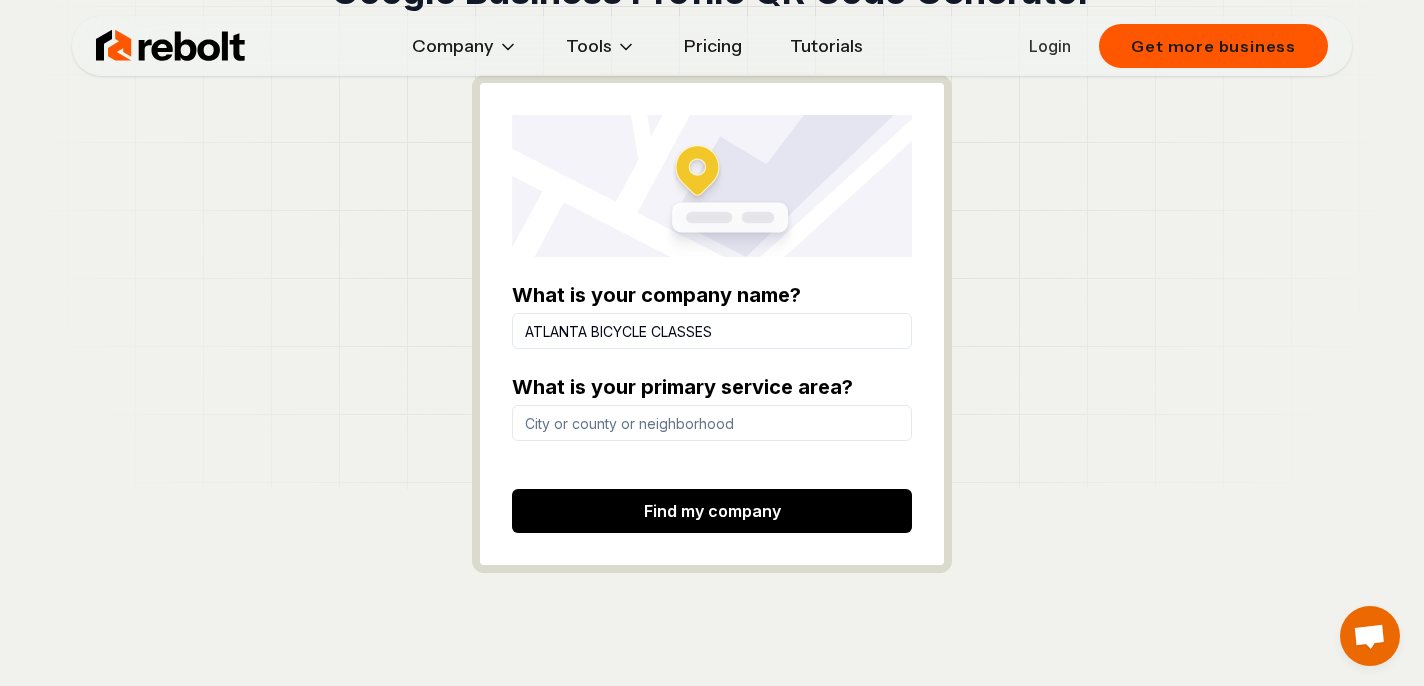 type on "ATLANTA BICYCLE CLASSES" 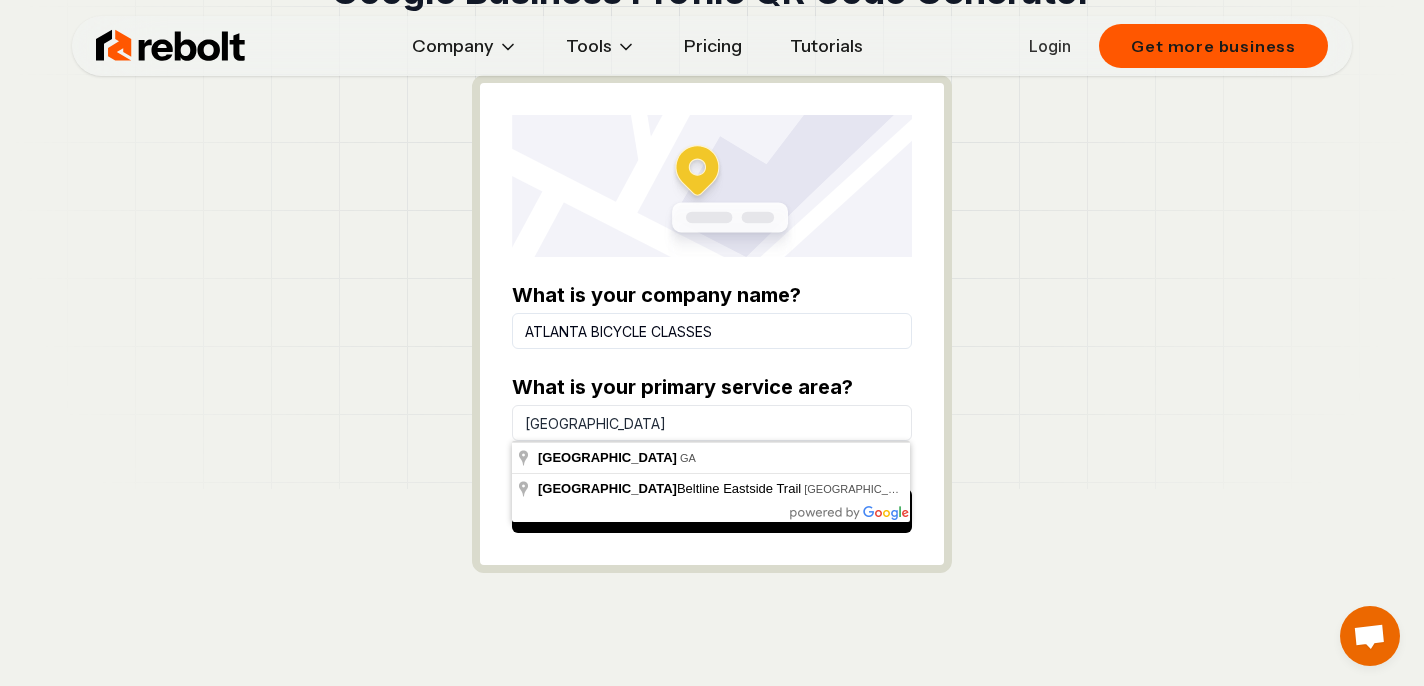type on "[GEOGRAPHIC_DATA], [GEOGRAPHIC_DATA]" 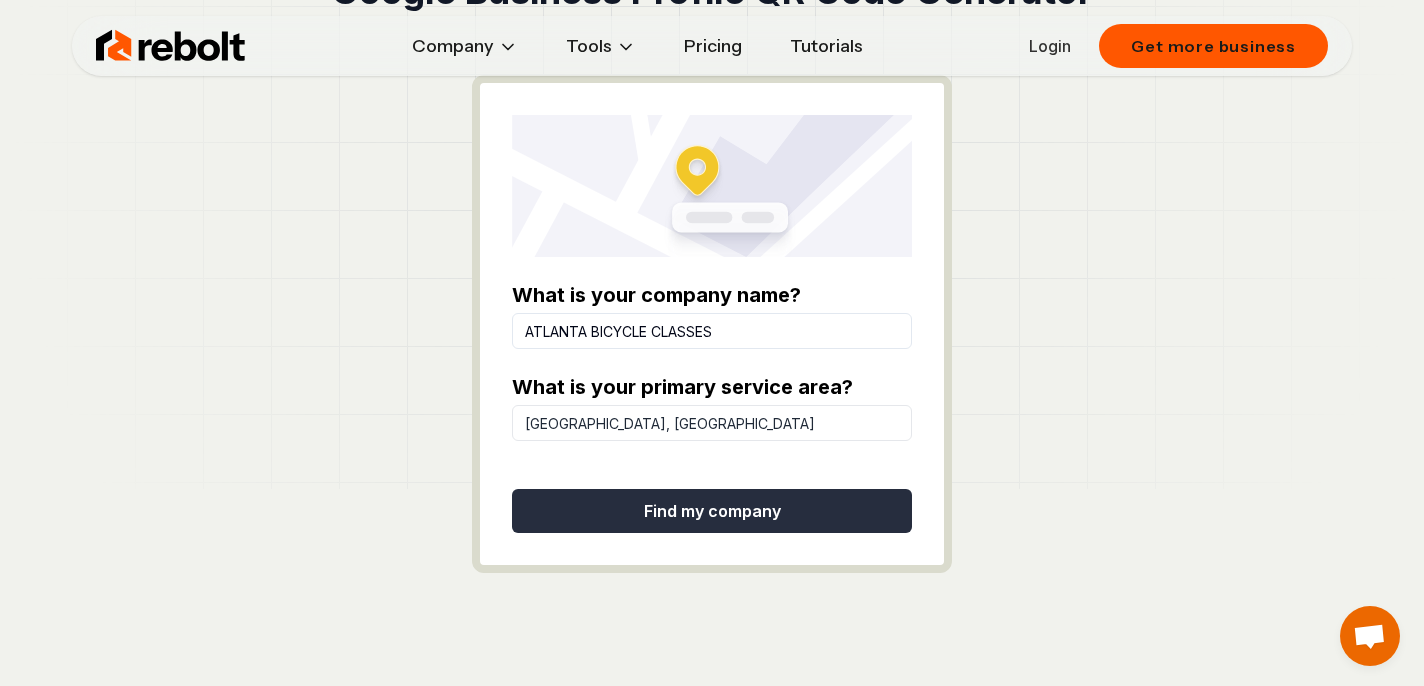 click on "Find my company" at bounding box center [712, 511] 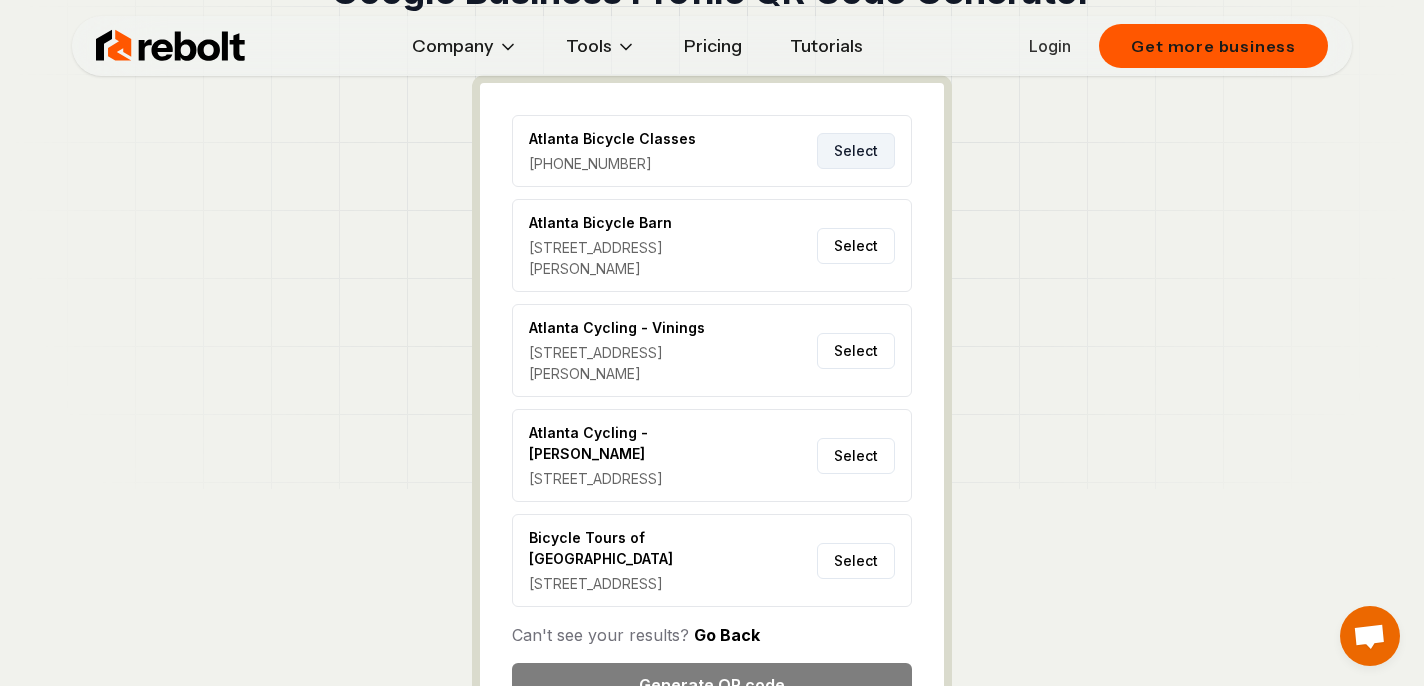 click on "Select" at bounding box center (856, 151) 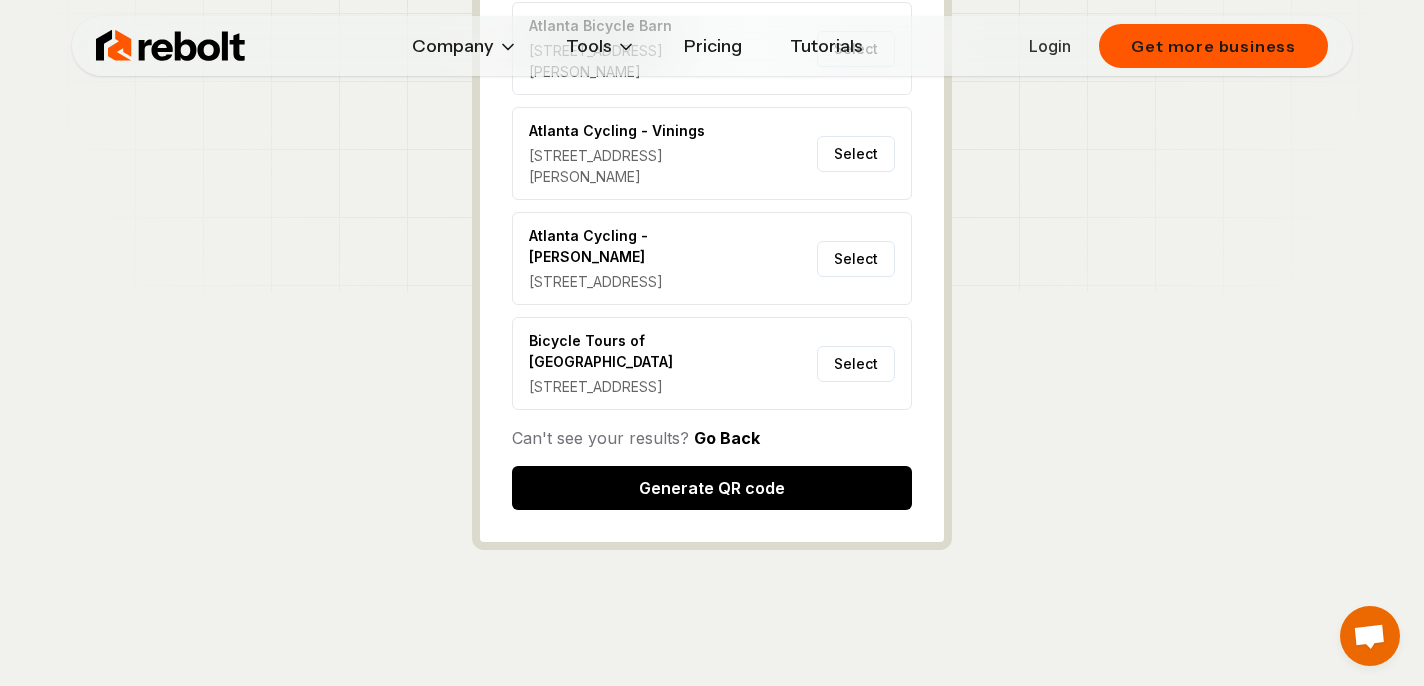 scroll, scrollTop: 397, scrollLeft: 0, axis: vertical 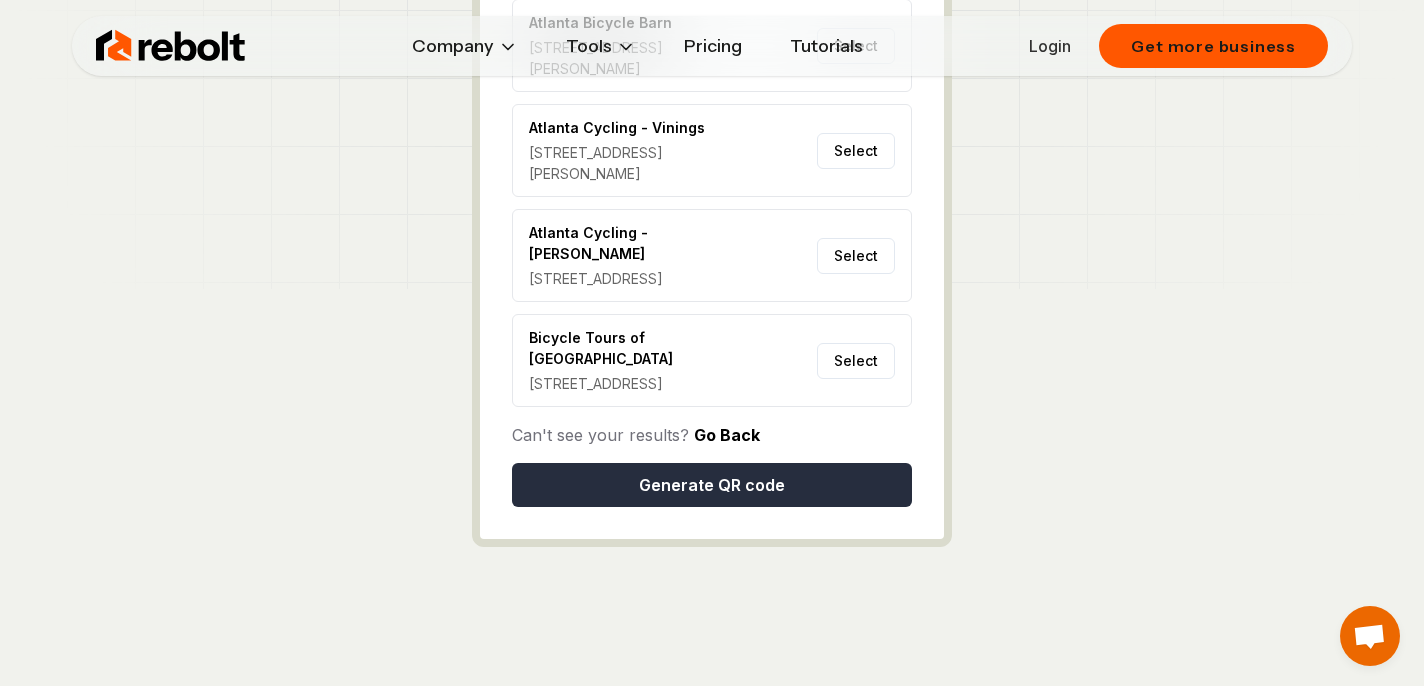 click on "Generate QR code" at bounding box center (712, 485) 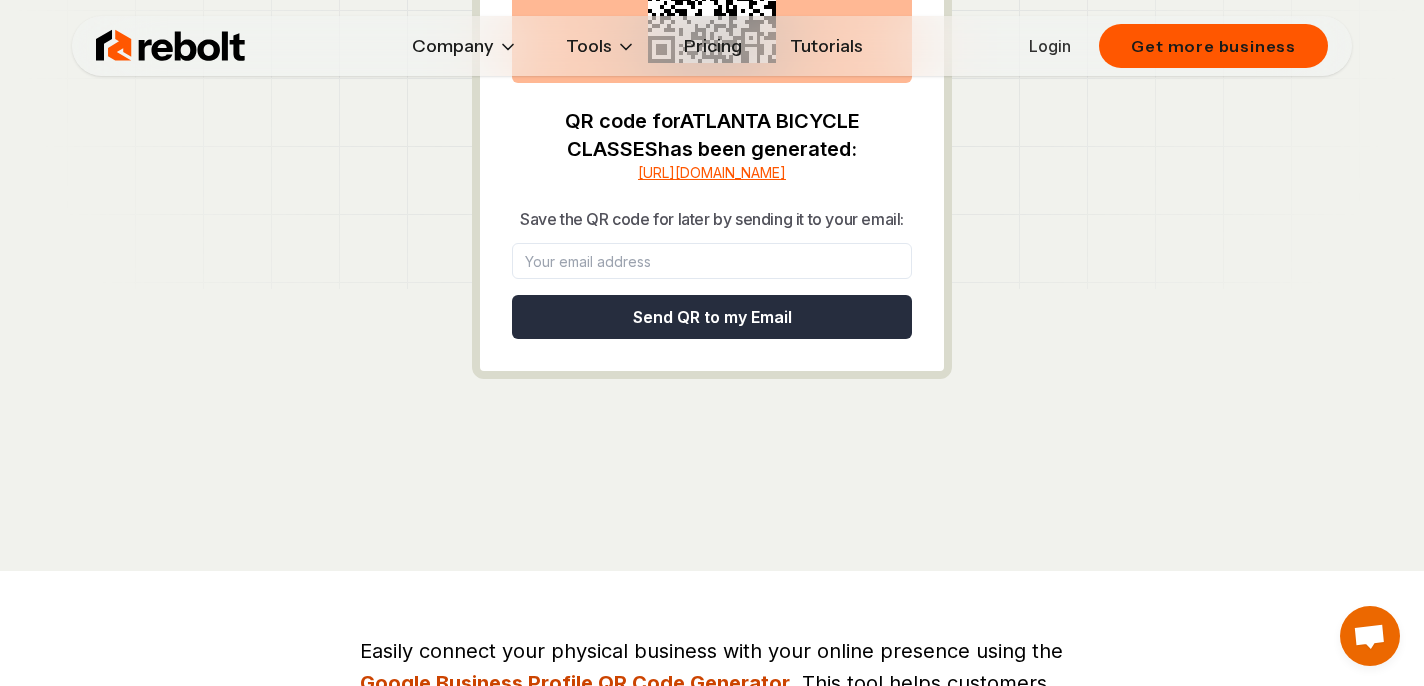 click on "Send QR to my Email" at bounding box center [712, 317] 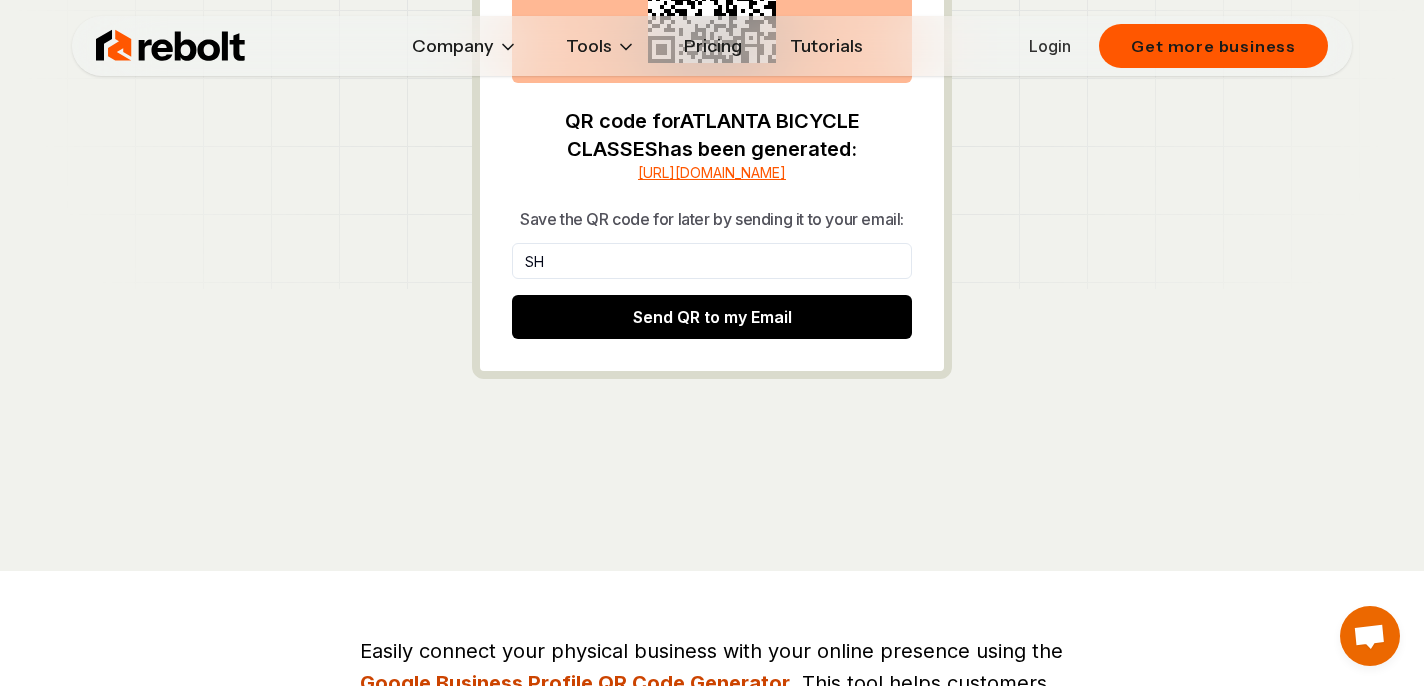 type on "S" 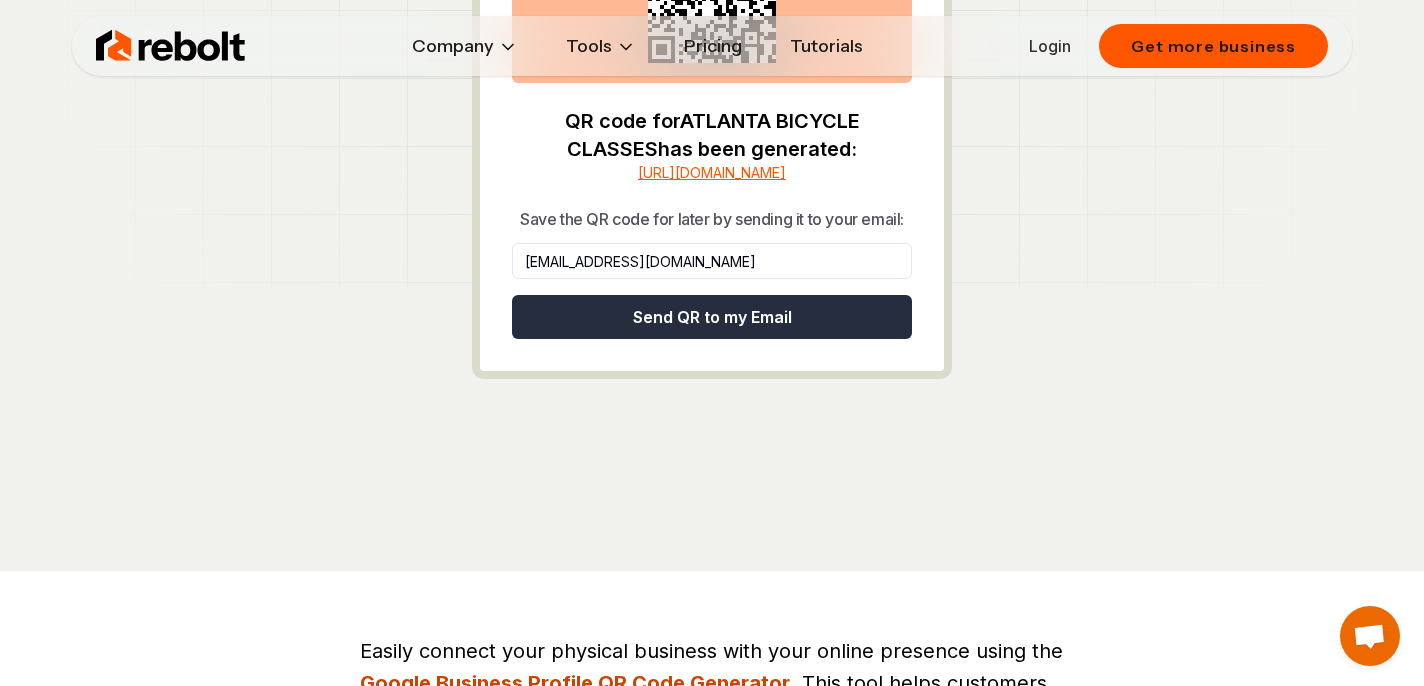 type on "[EMAIL_ADDRESS][DOMAIN_NAME]" 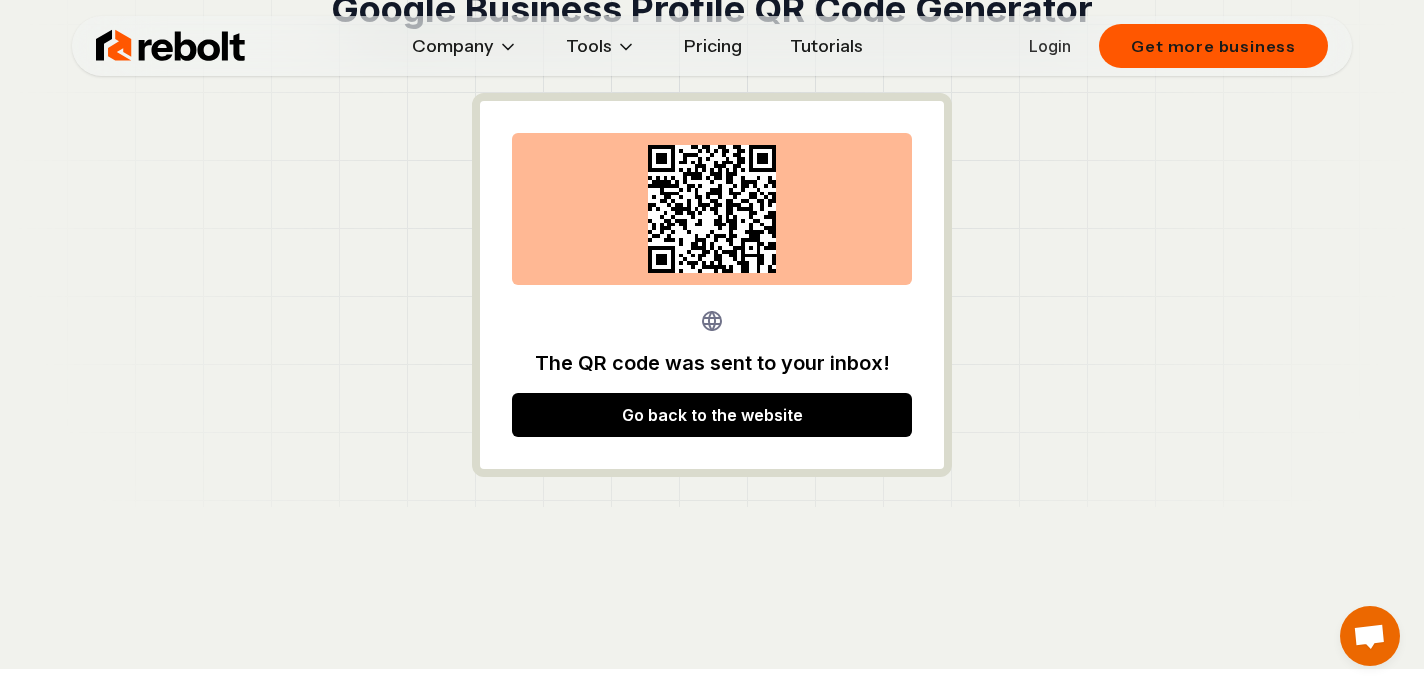 scroll, scrollTop: 182, scrollLeft: 0, axis: vertical 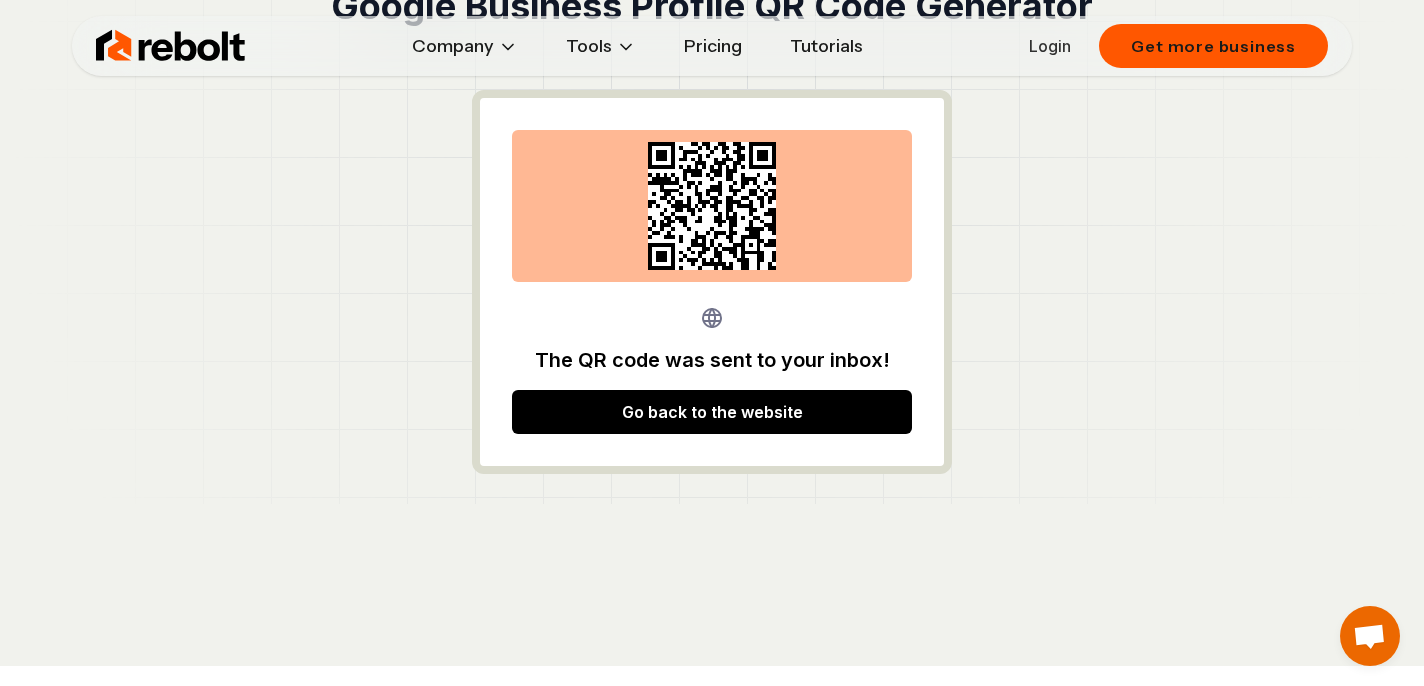 click 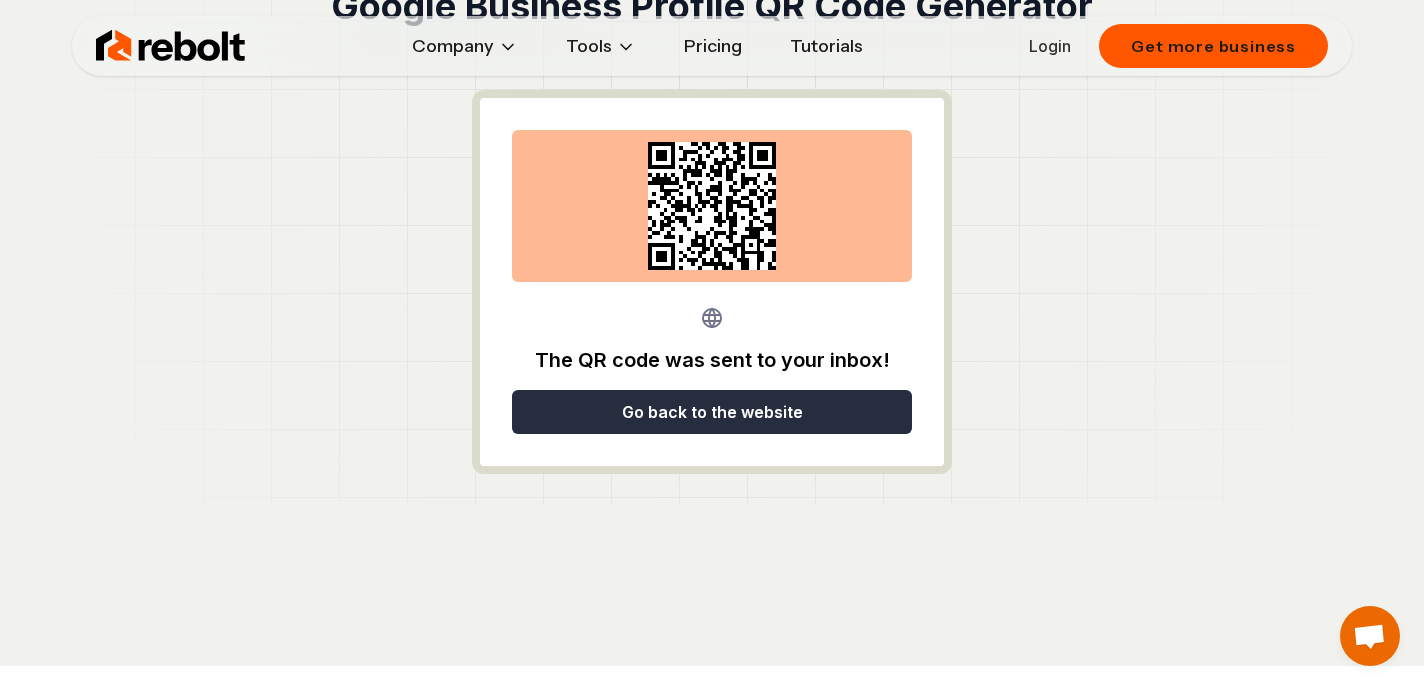 click on "Go back to the website" at bounding box center (712, 412) 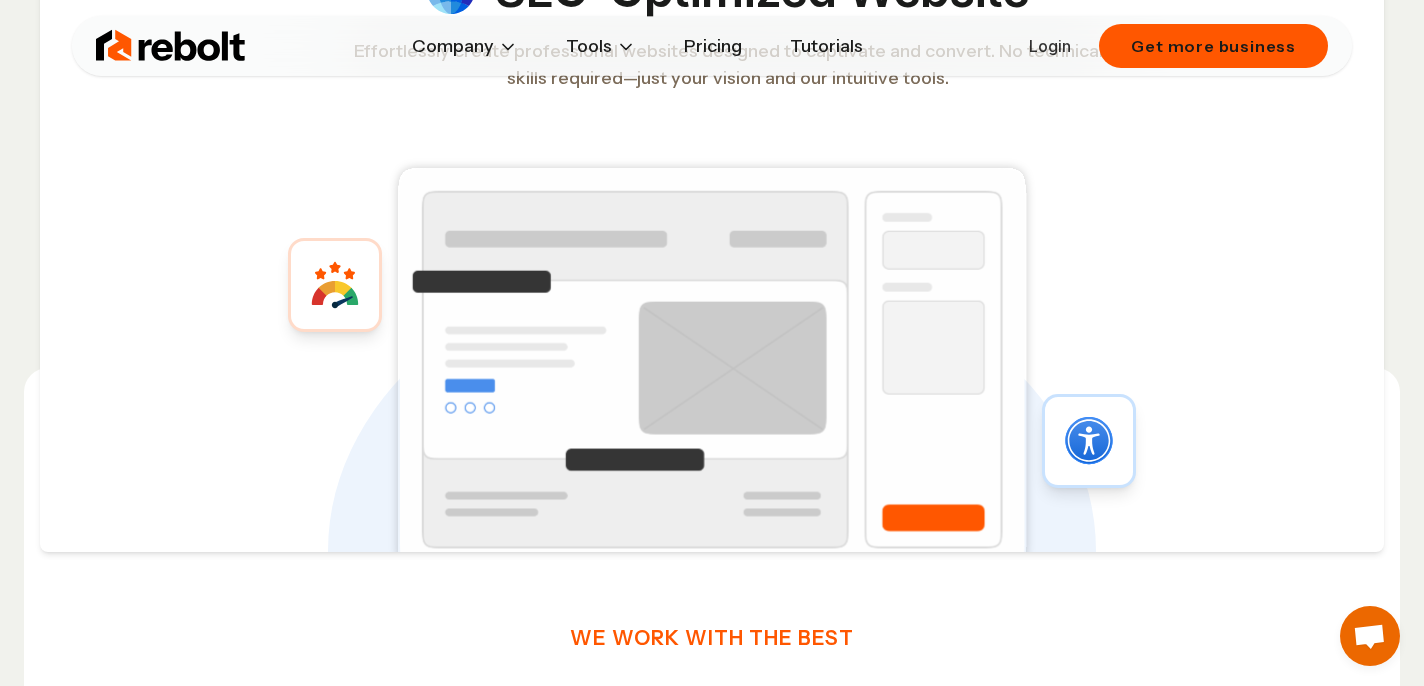 scroll, scrollTop: 776, scrollLeft: 0, axis: vertical 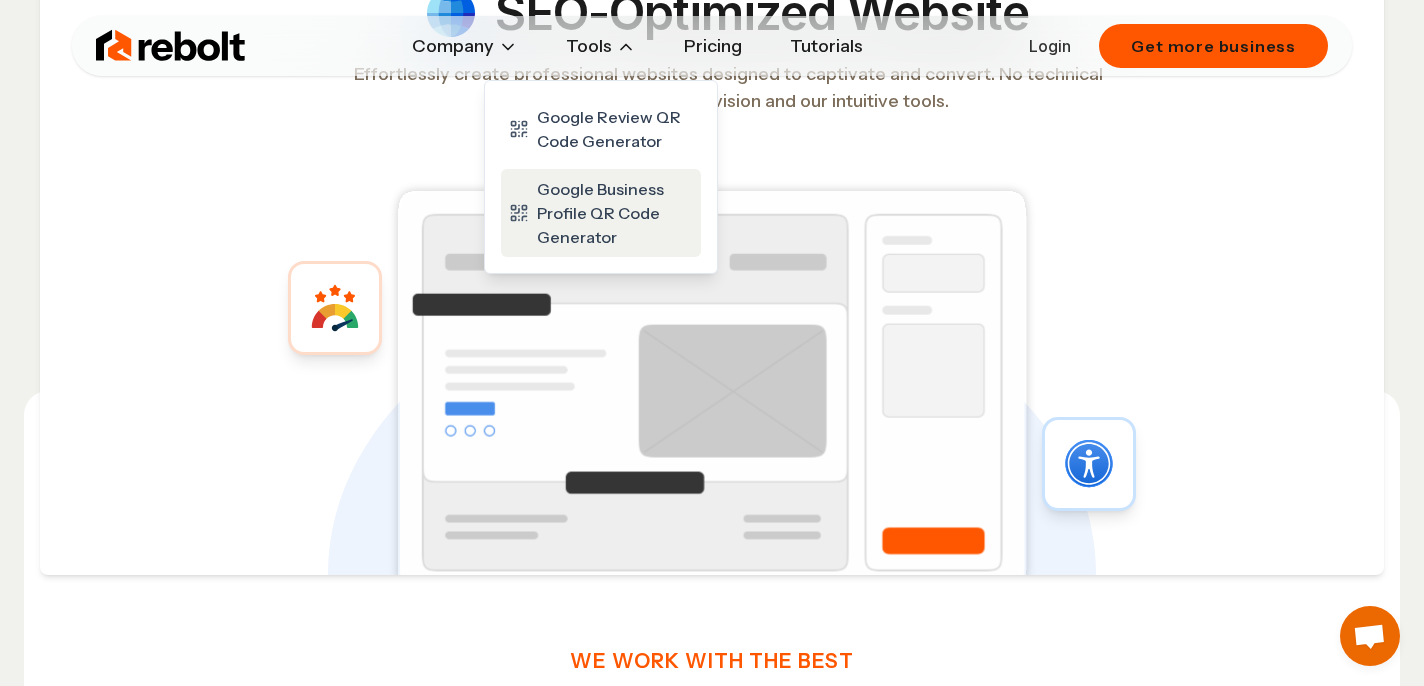 click on "Google Business Profile QR Code Generator" at bounding box center (615, 213) 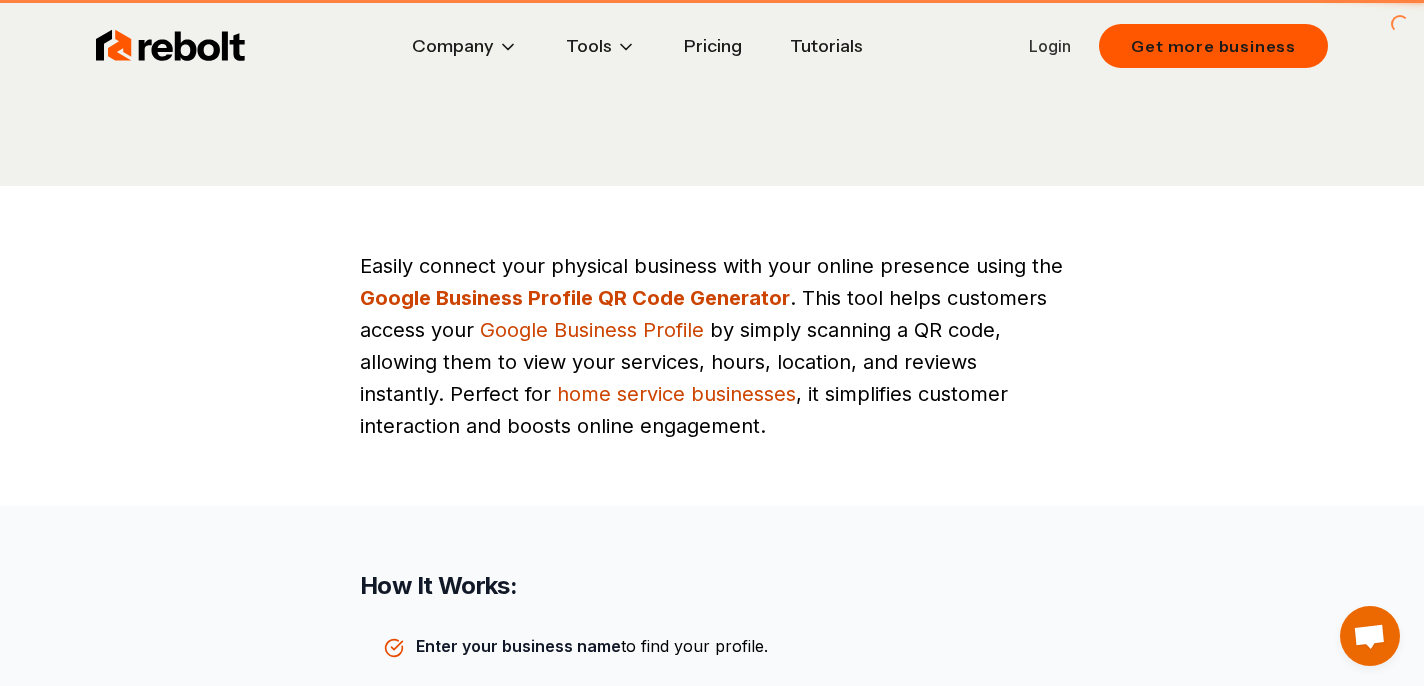 scroll, scrollTop: 0, scrollLeft: 0, axis: both 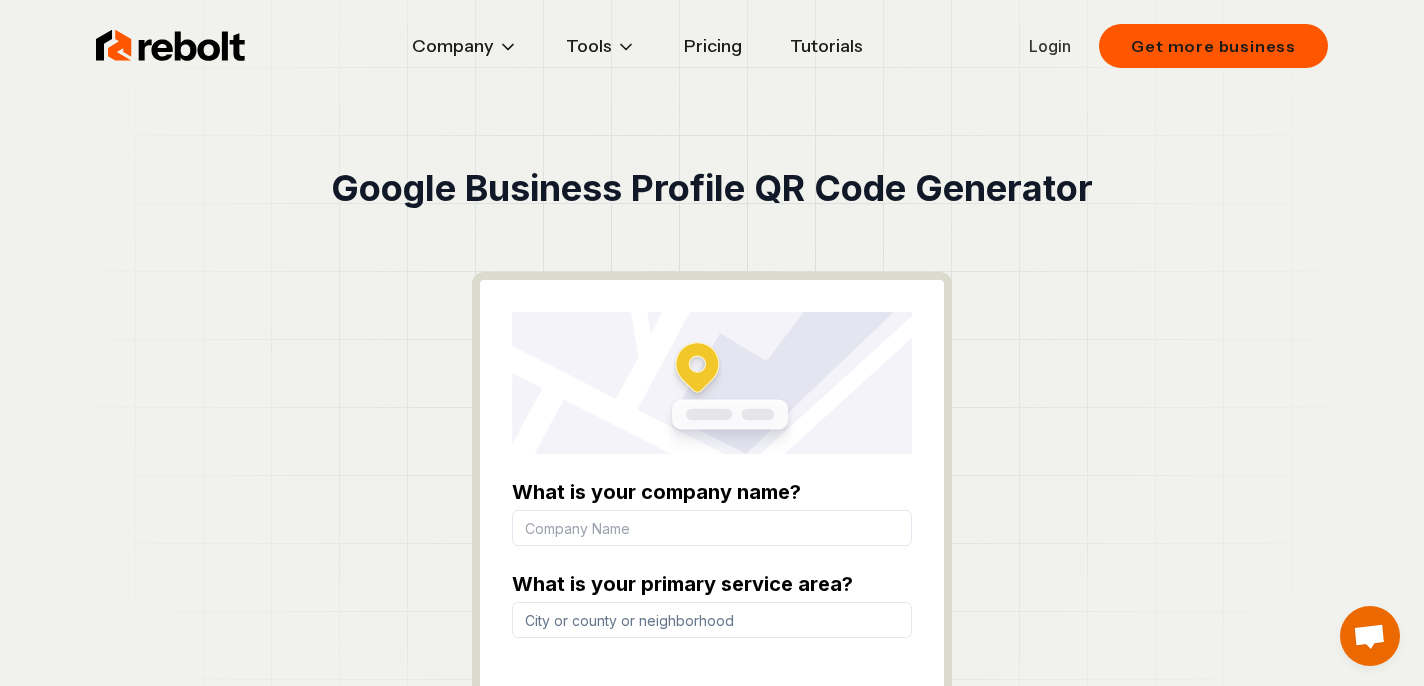 click on "What is your company name?" at bounding box center [712, 528] 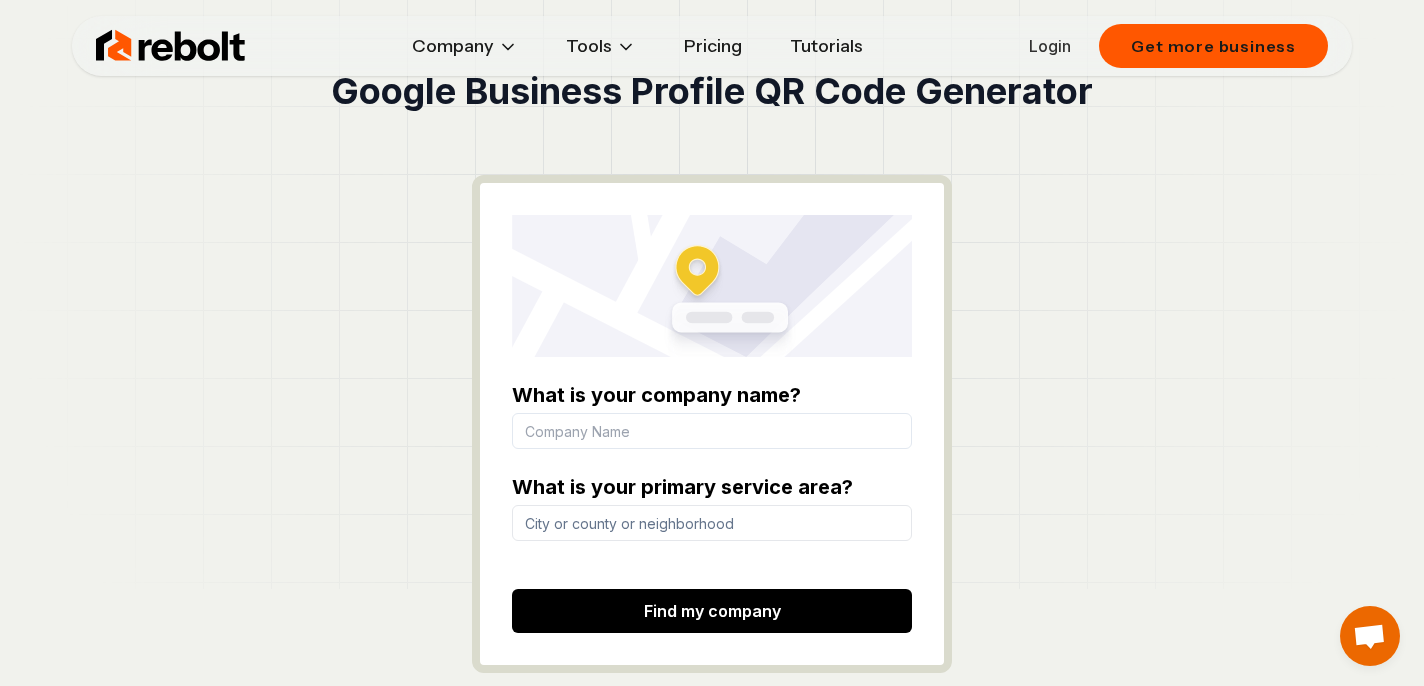 scroll, scrollTop: 109, scrollLeft: 0, axis: vertical 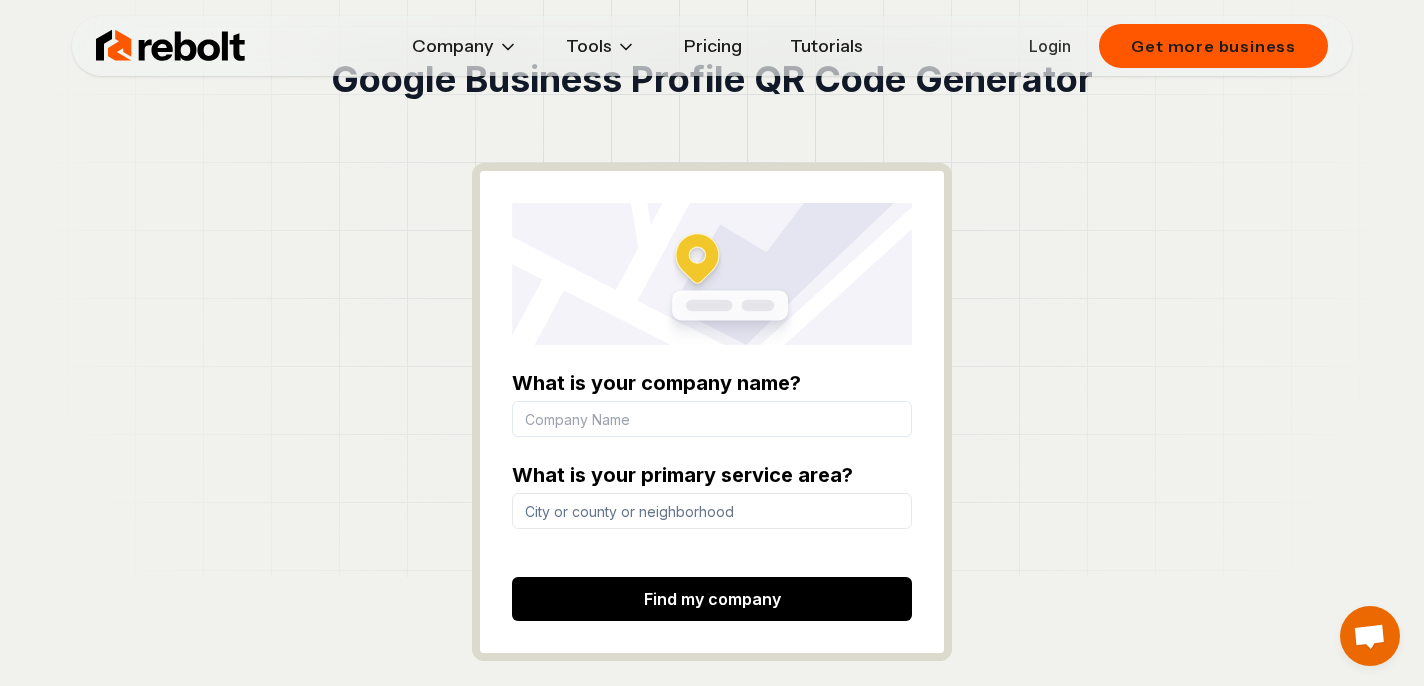 click on "What is your company name?" at bounding box center (712, 419) 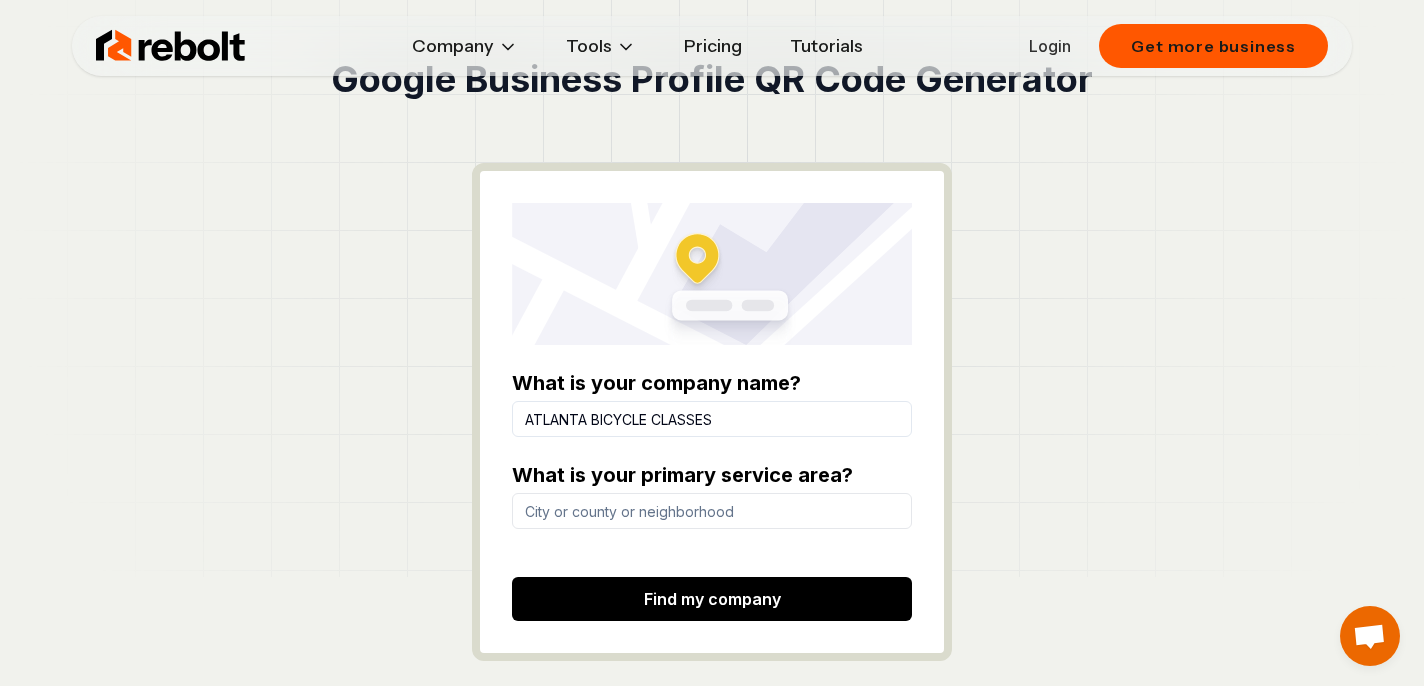 click at bounding box center (712, 511) 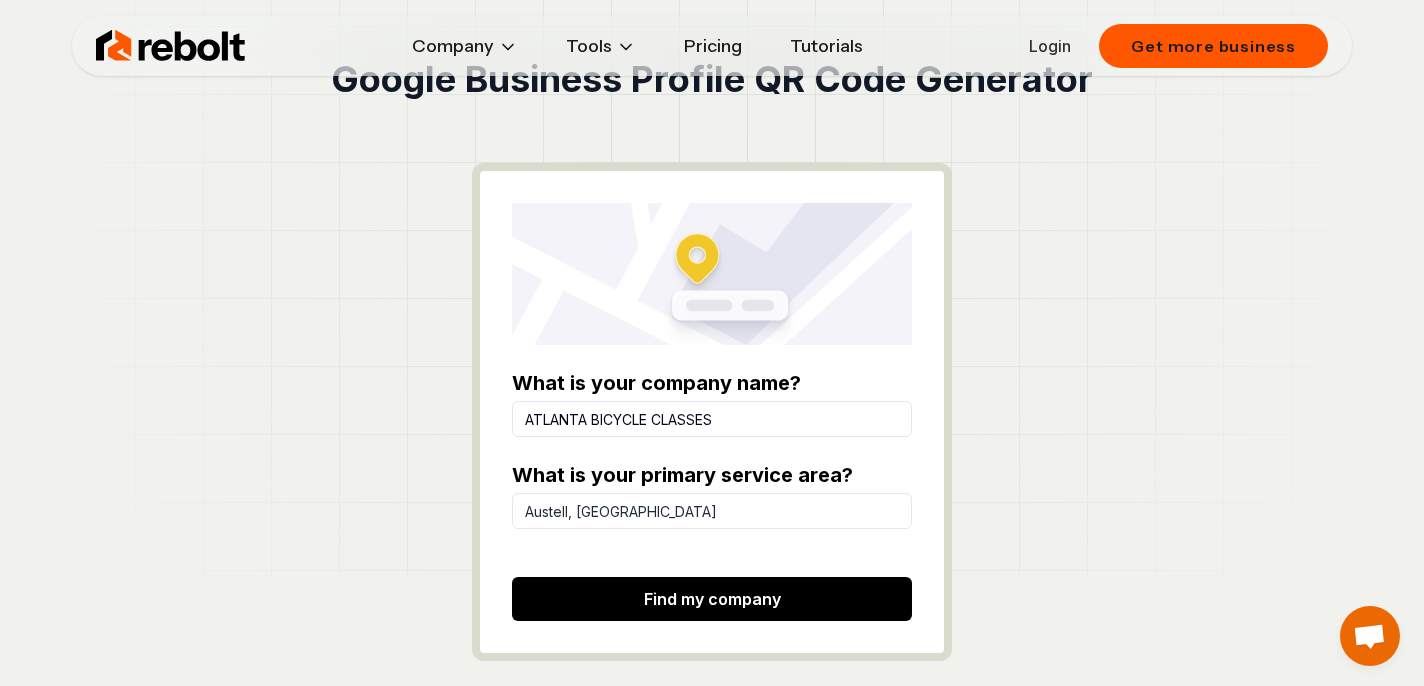 click on "Austell, [GEOGRAPHIC_DATA]" at bounding box center (712, 511) 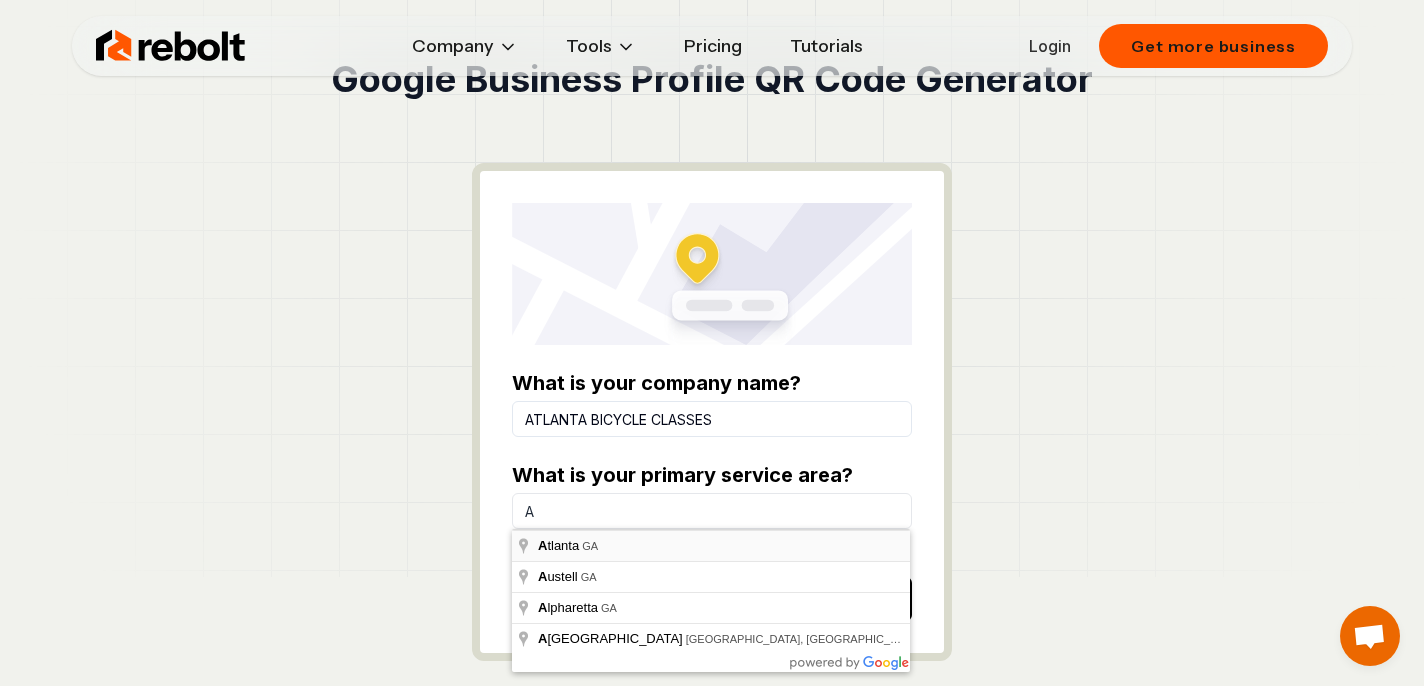 type on "[GEOGRAPHIC_DATA], [GEOGRAPHIC_DATA]" 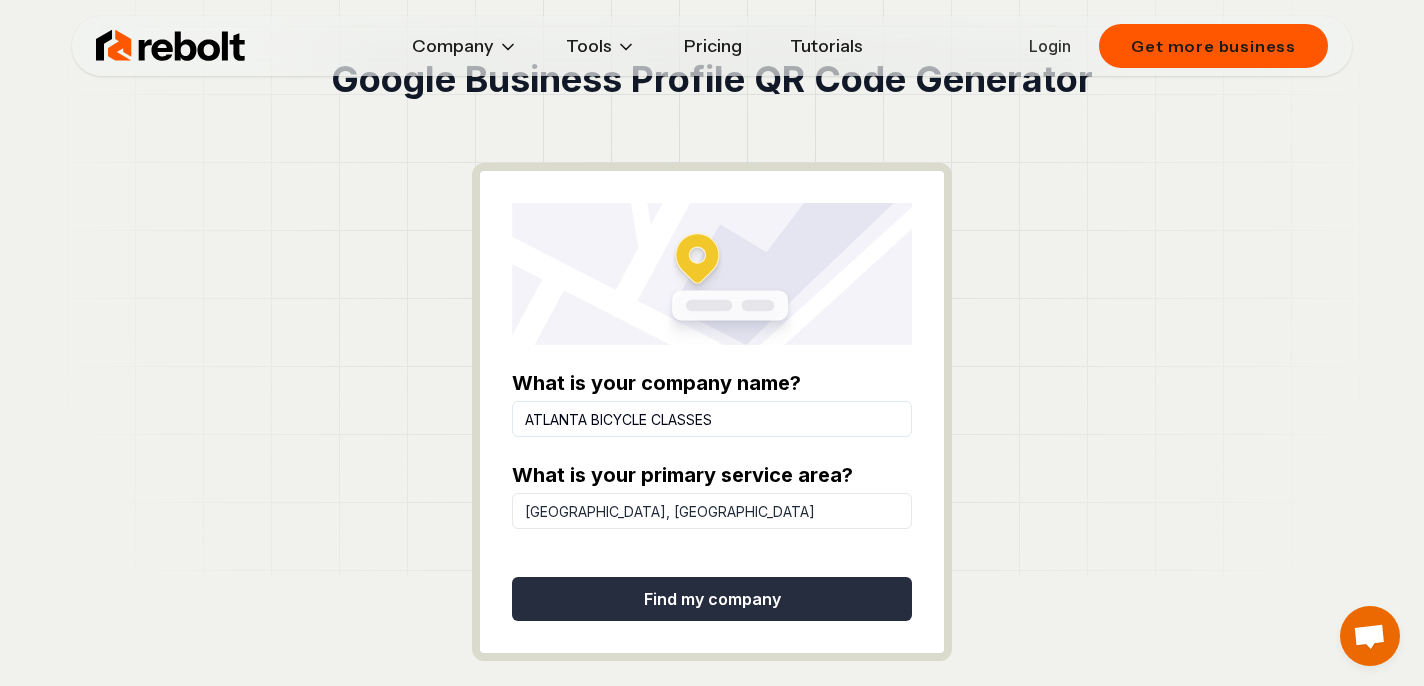 click on "Find my company" at bounding box center [712, 599] 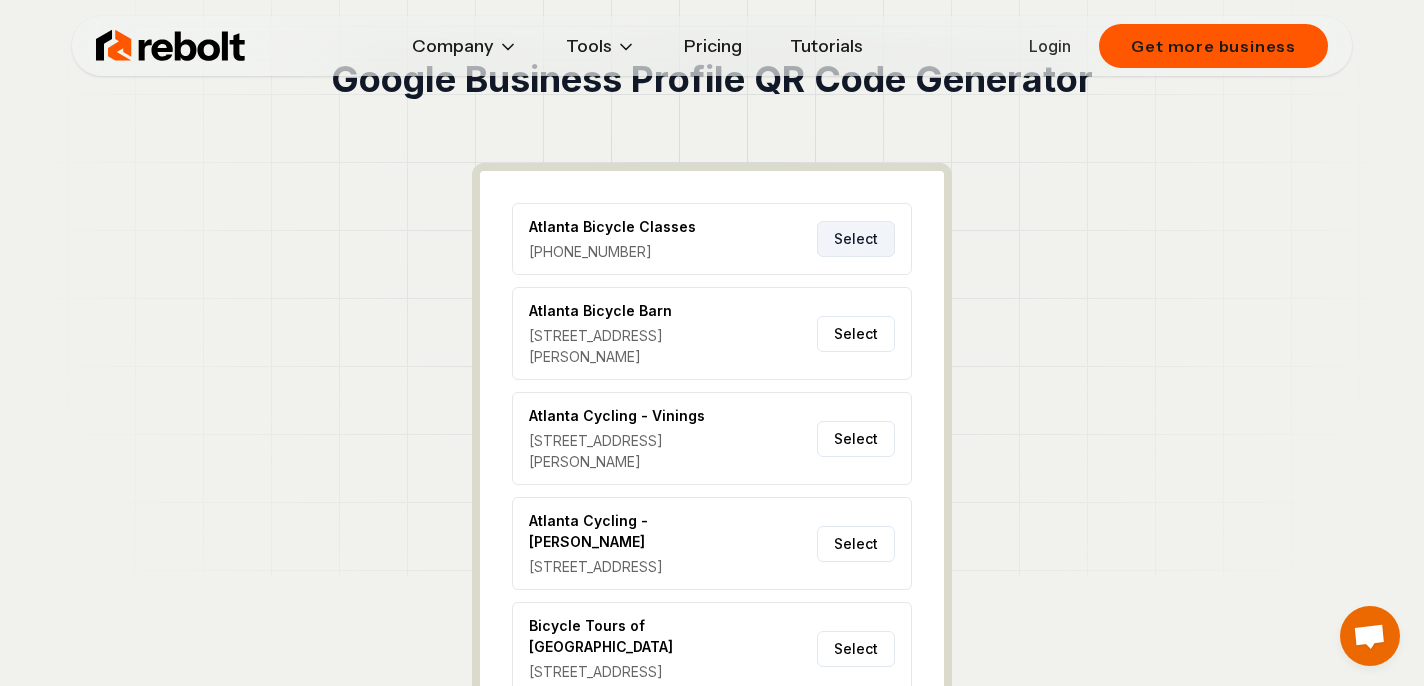 click on "Select" at bounding box center [856, 239] 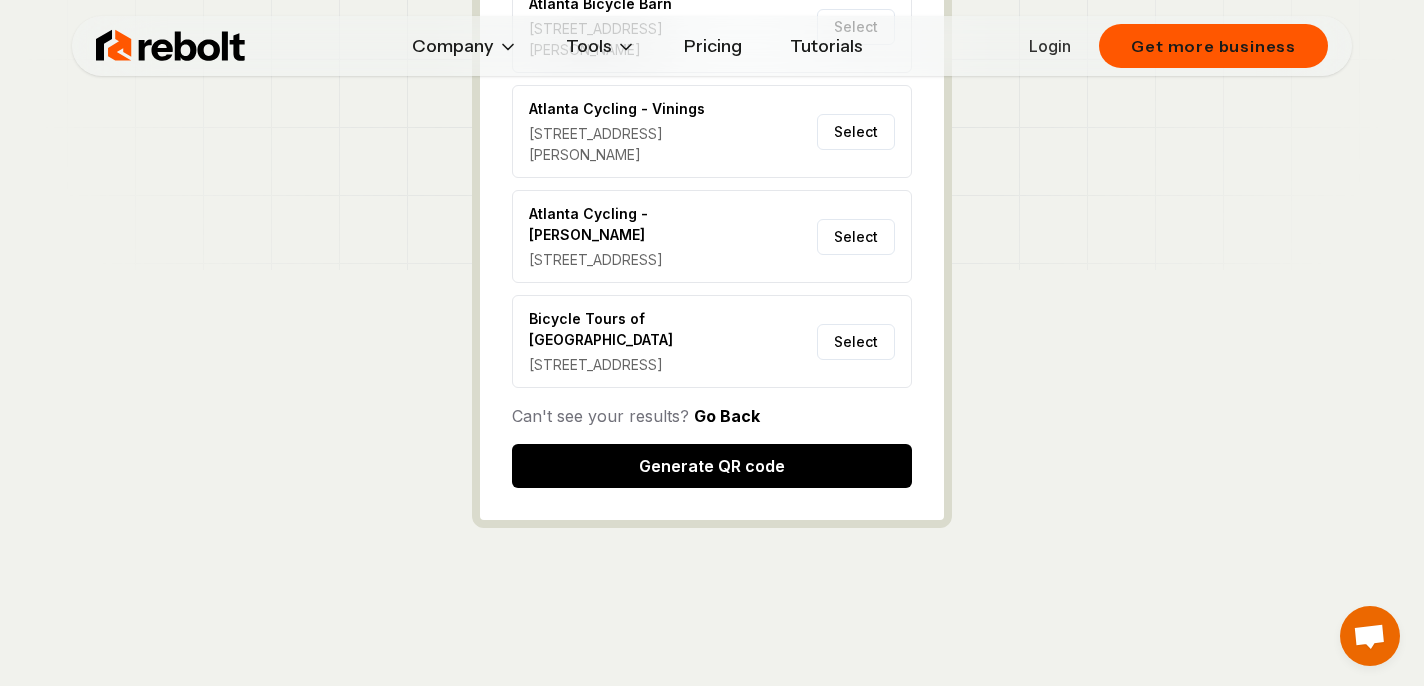 scroll, scrollTop: 418, scrollLeft: 0, axis: vertical 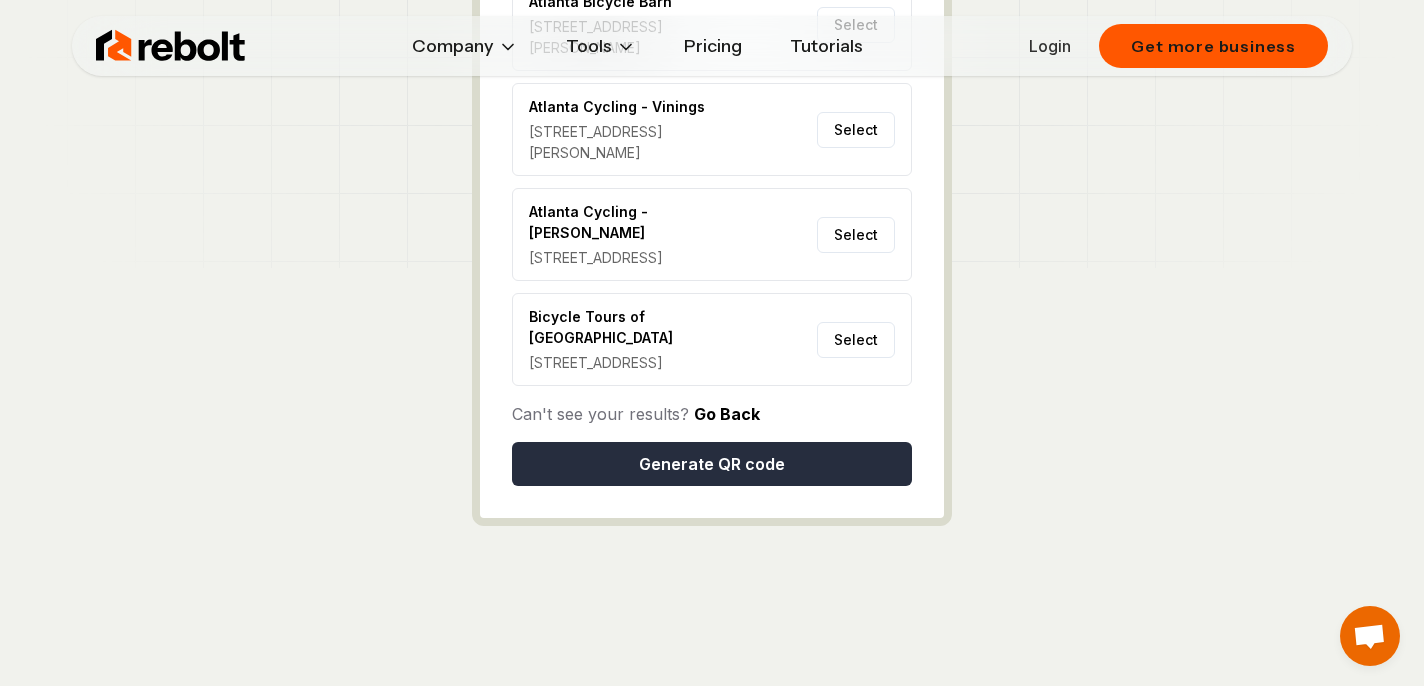 click on "Generate QR code" at bounding box center [712, 464] 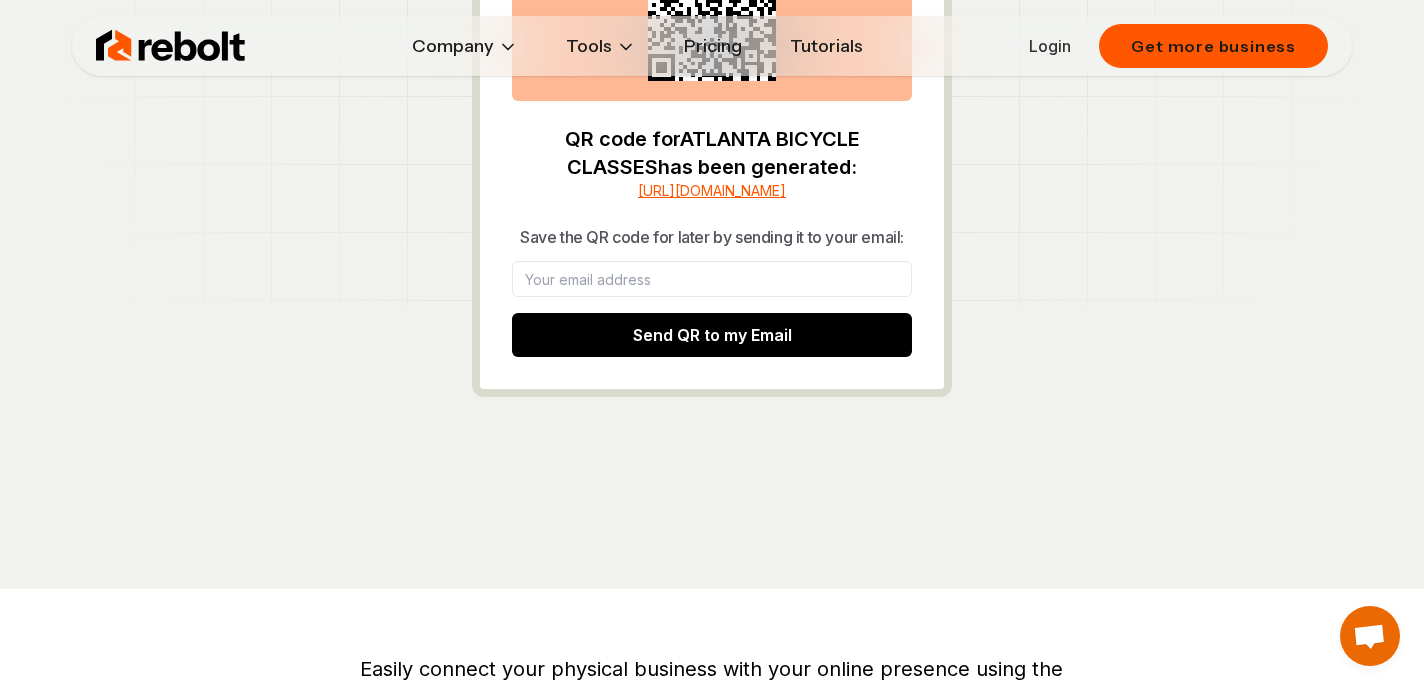 scroll, scrollTop: 378, scrollLeft: 0, axis: vertical 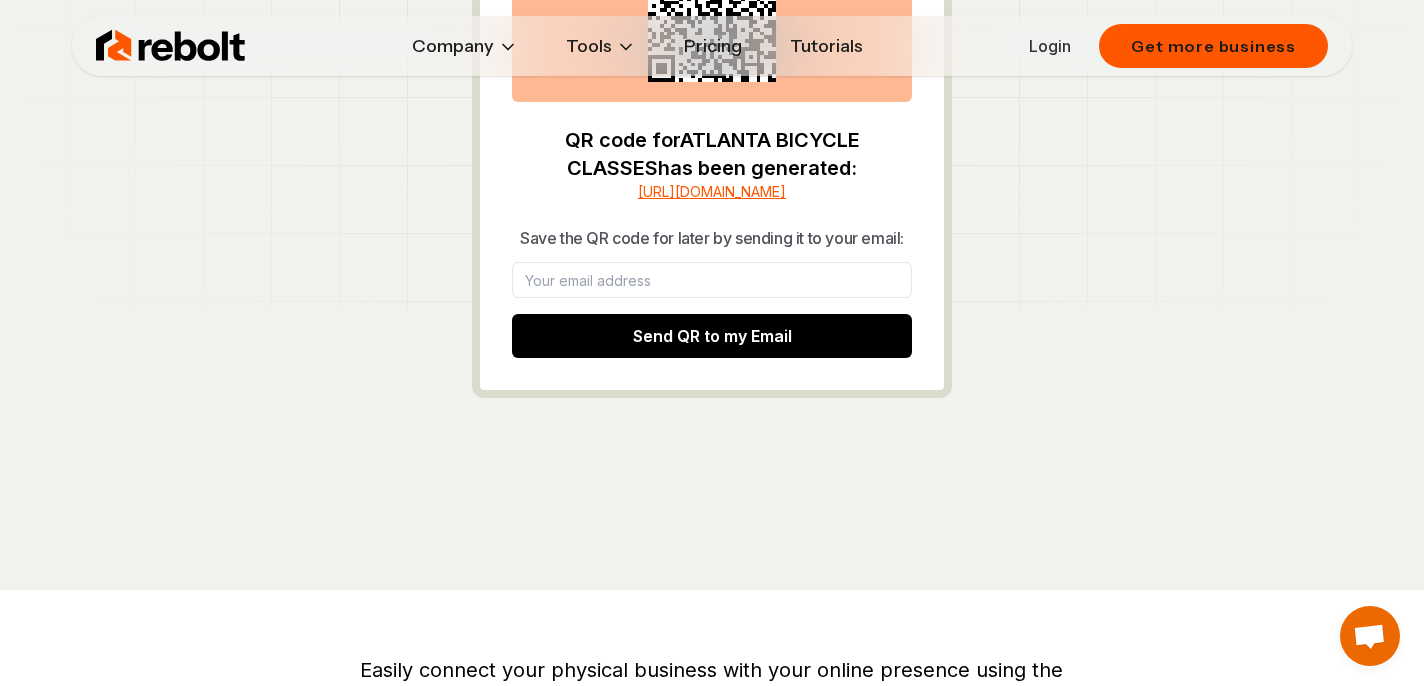 click on "[URL][DOMAIN_NAME]" at bounding box center (712, 192) 